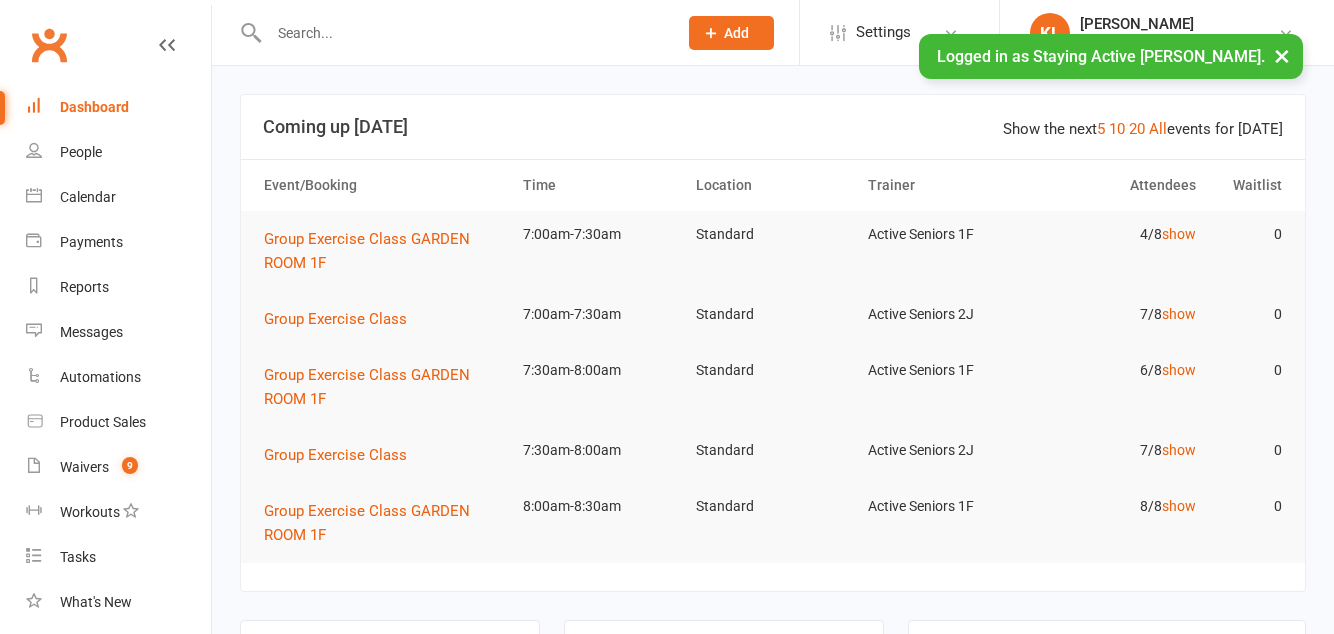 scroll, scrollTop: 0, scrollLeft: 0, axis: both 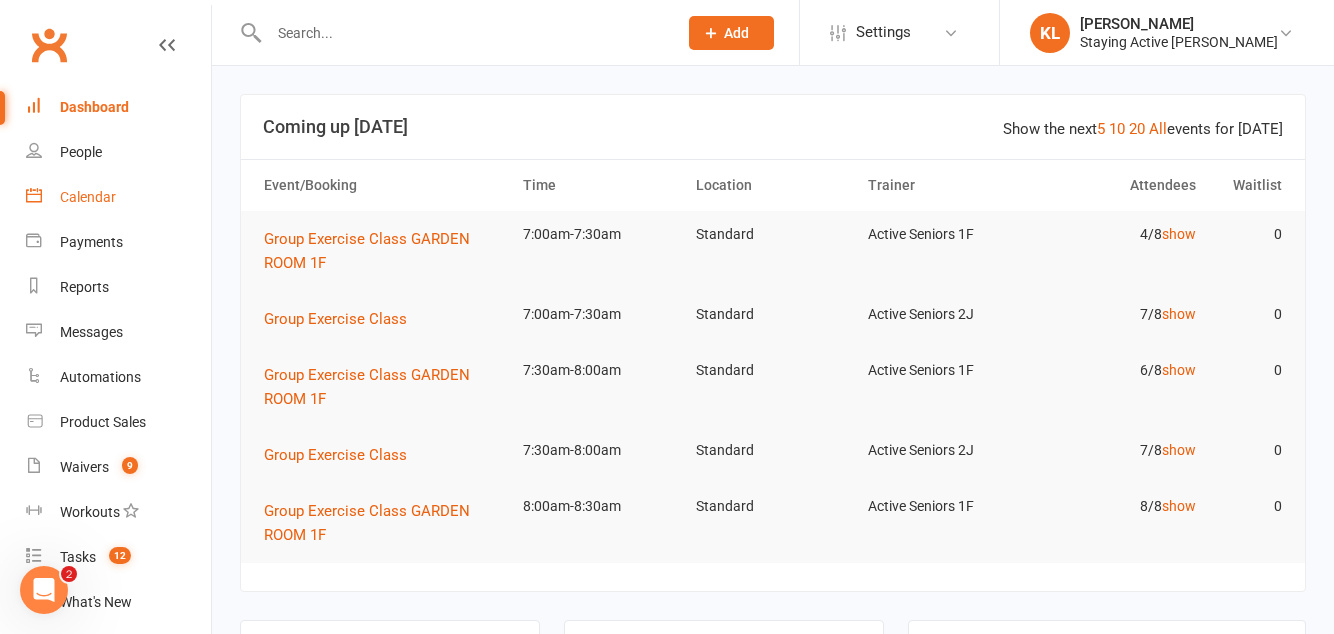 click on "Calendar" at bounding box center (118, 197) 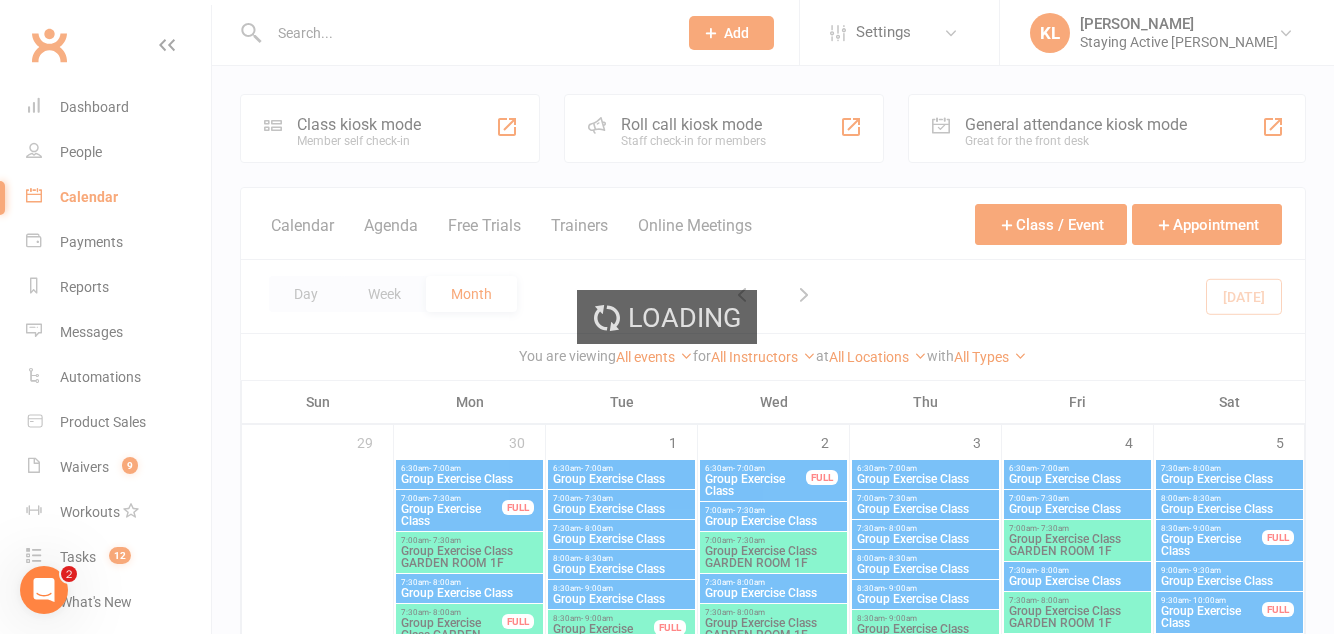 click on "Loading" at bounding box center (667, 317) 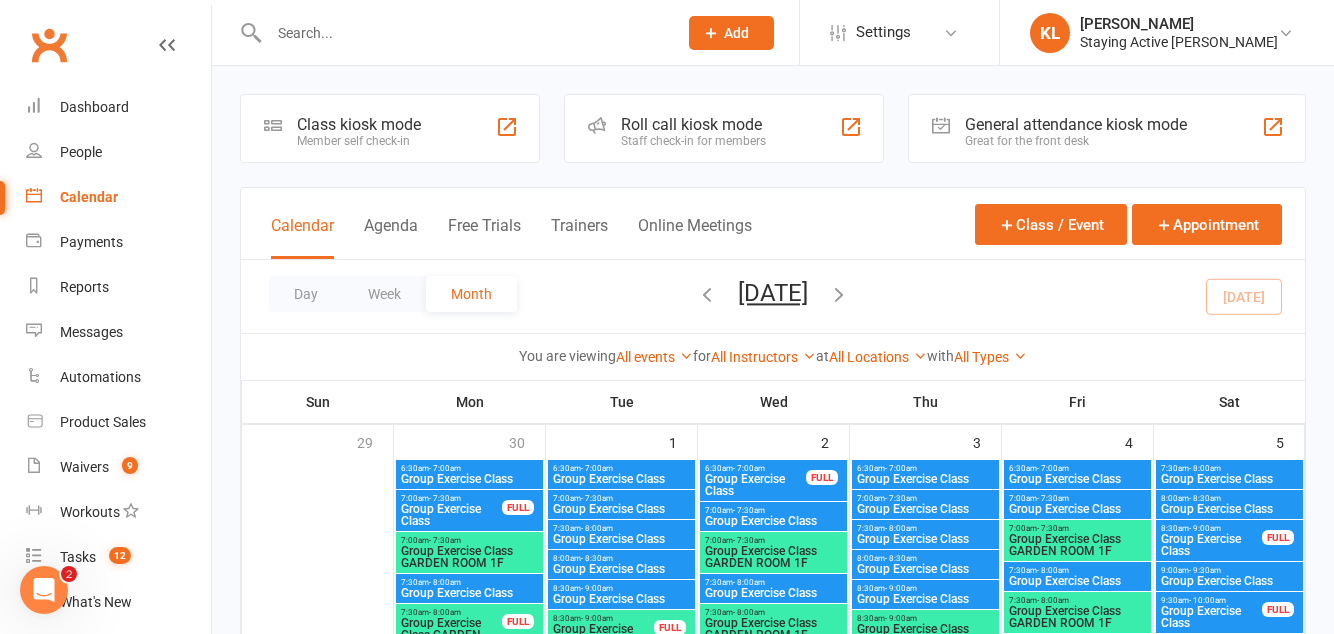 click on "Roll call kiosk mode" at bounding box center [693, 124] 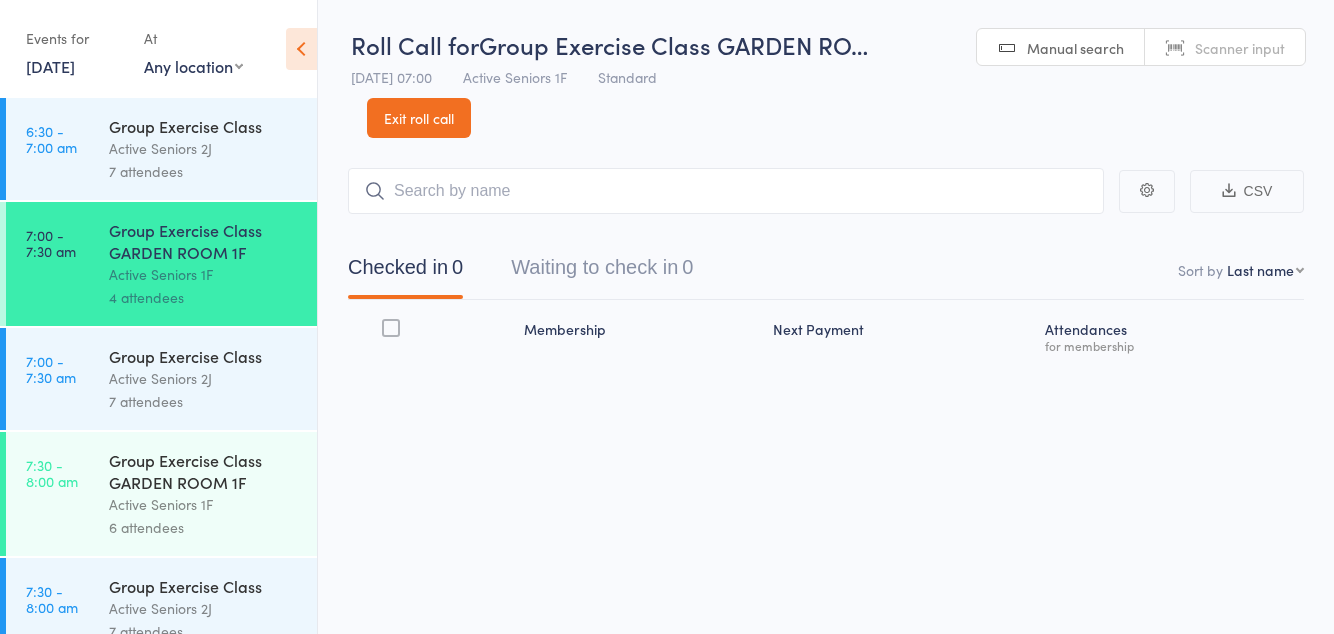scroll, scrollTop: 0, scrollLeft: 0, axis: both 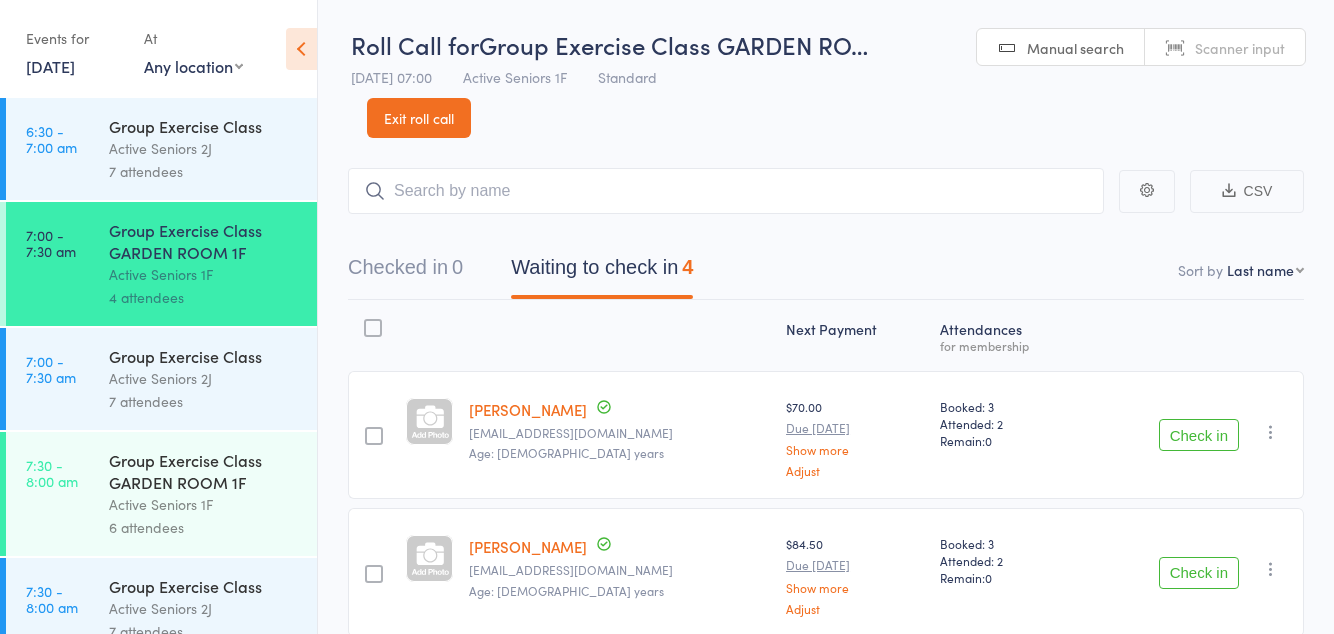 click on "Check in" at bounding box center [1199, 435] 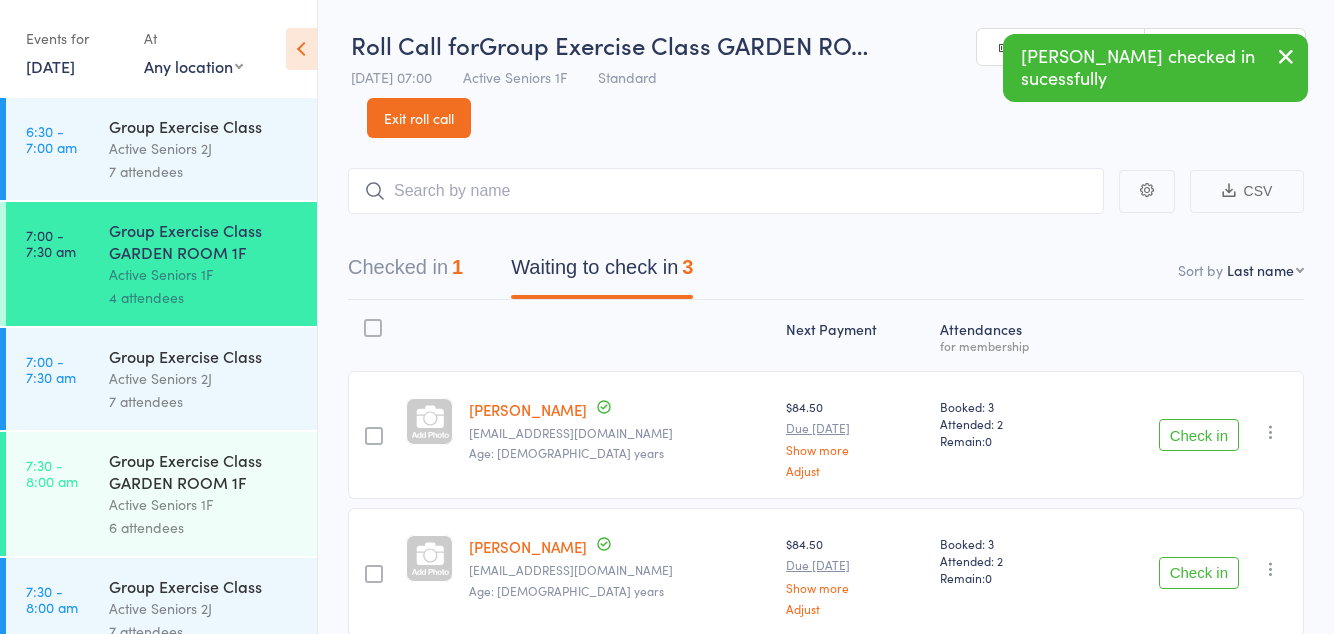 click on "Check in" at bounding box center [1199, 435] 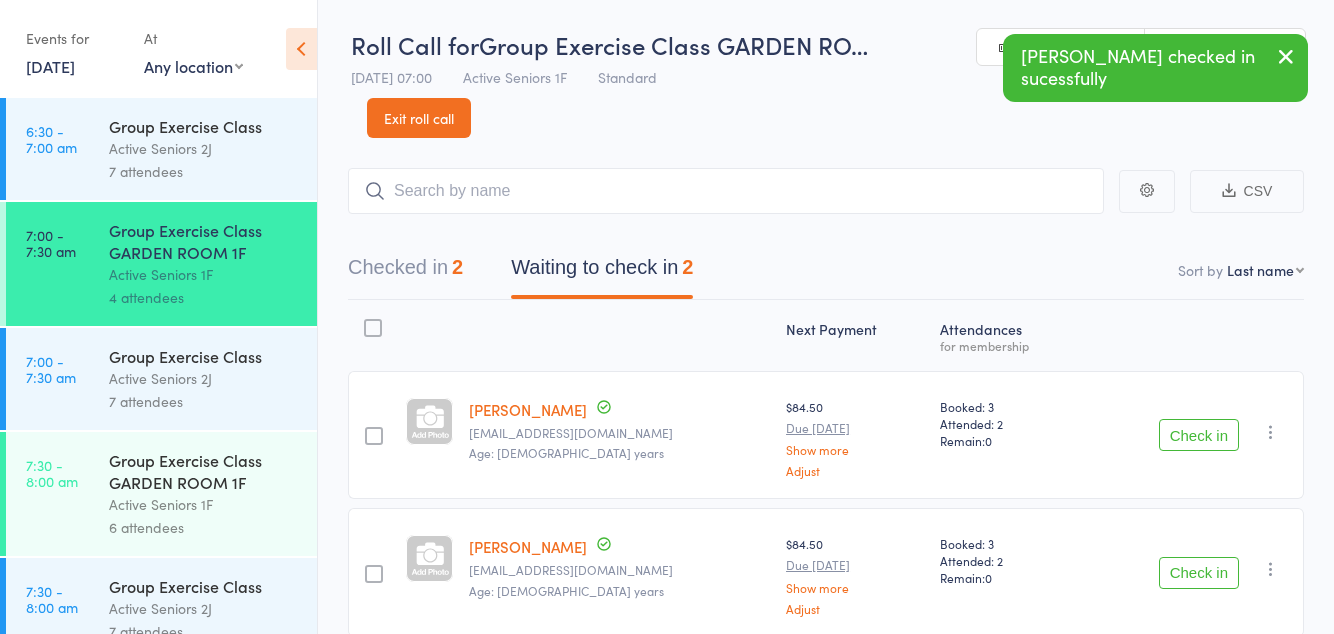click on "Check in" at bounding box center [1199, 435] 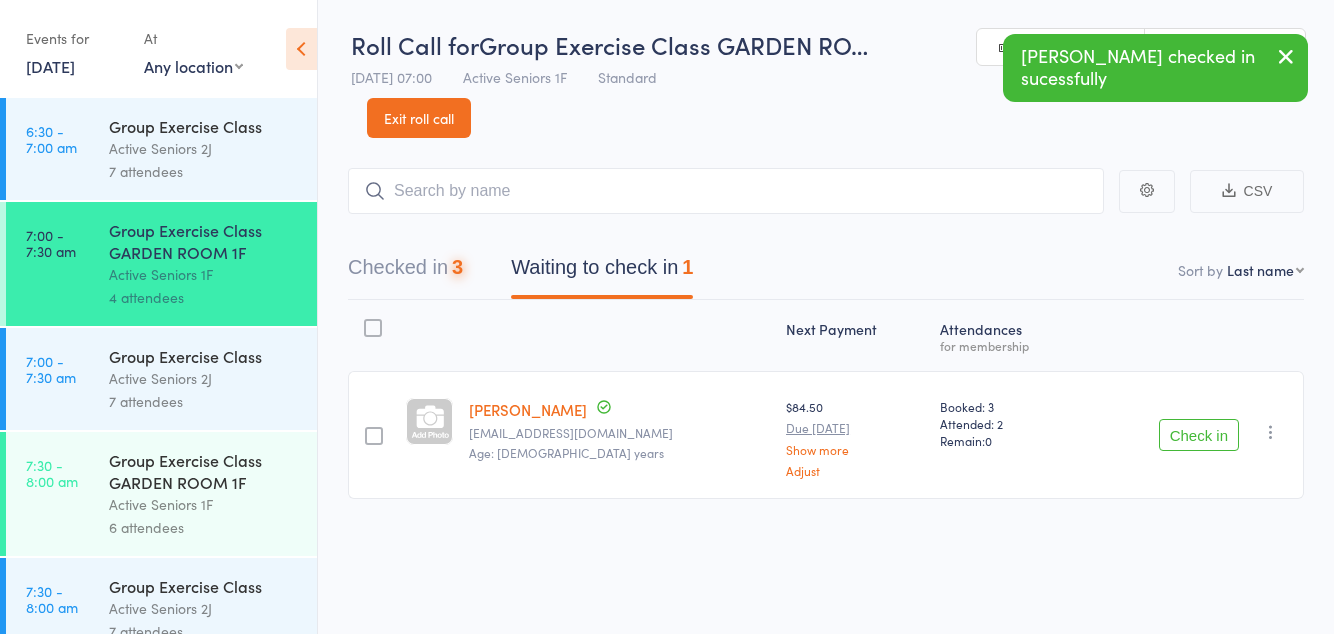 click on "Check in" at bounding box center (1199, 435) 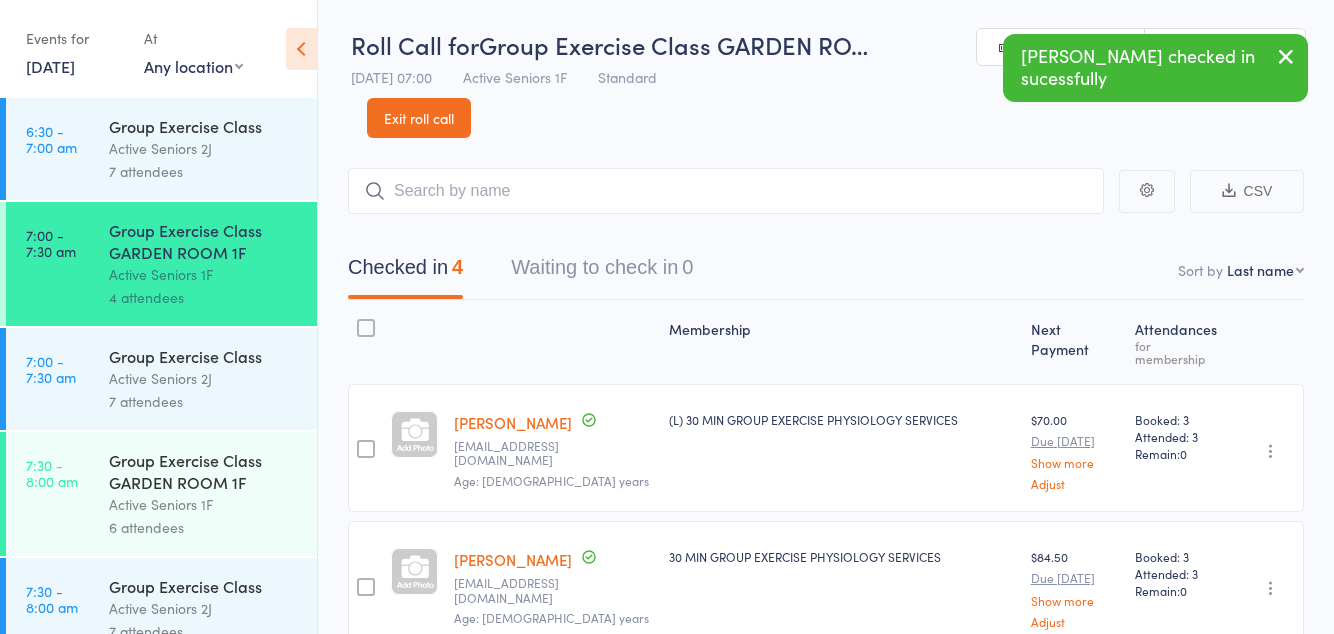 click on "Group Exercise Class GARDEN ROOM 1F" at bounding box center [204, 471] 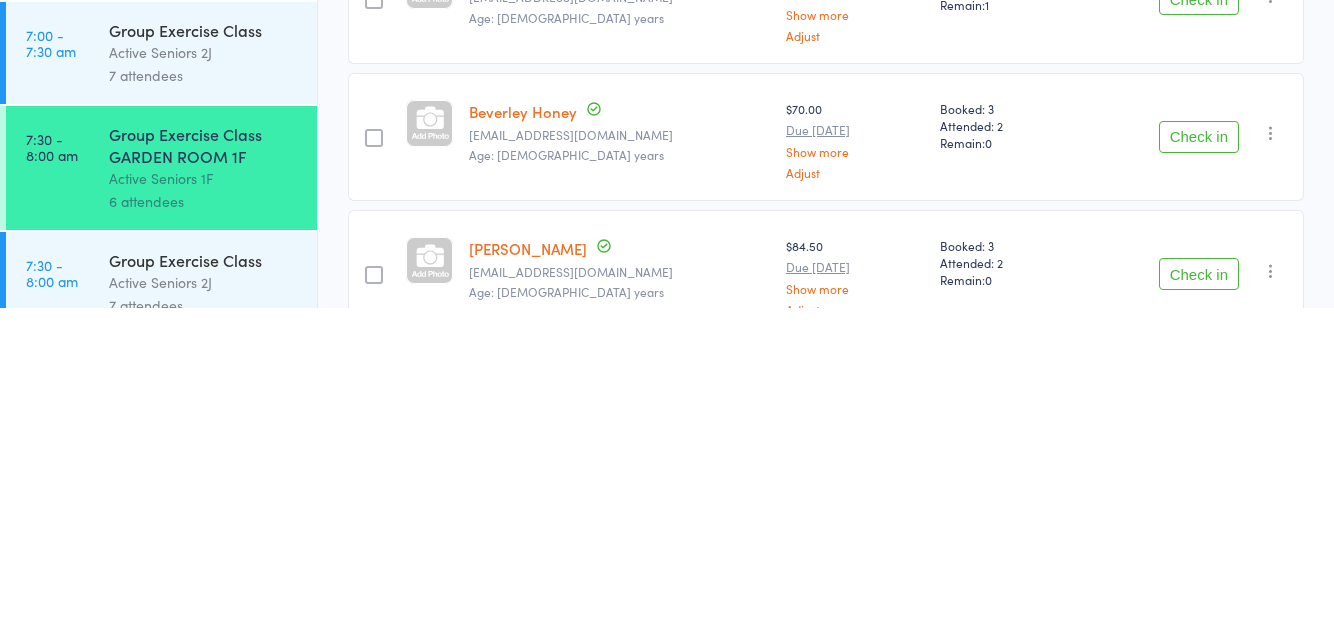 scroll, scrollTop: 539, scrollLeft: 0, axis: vertical 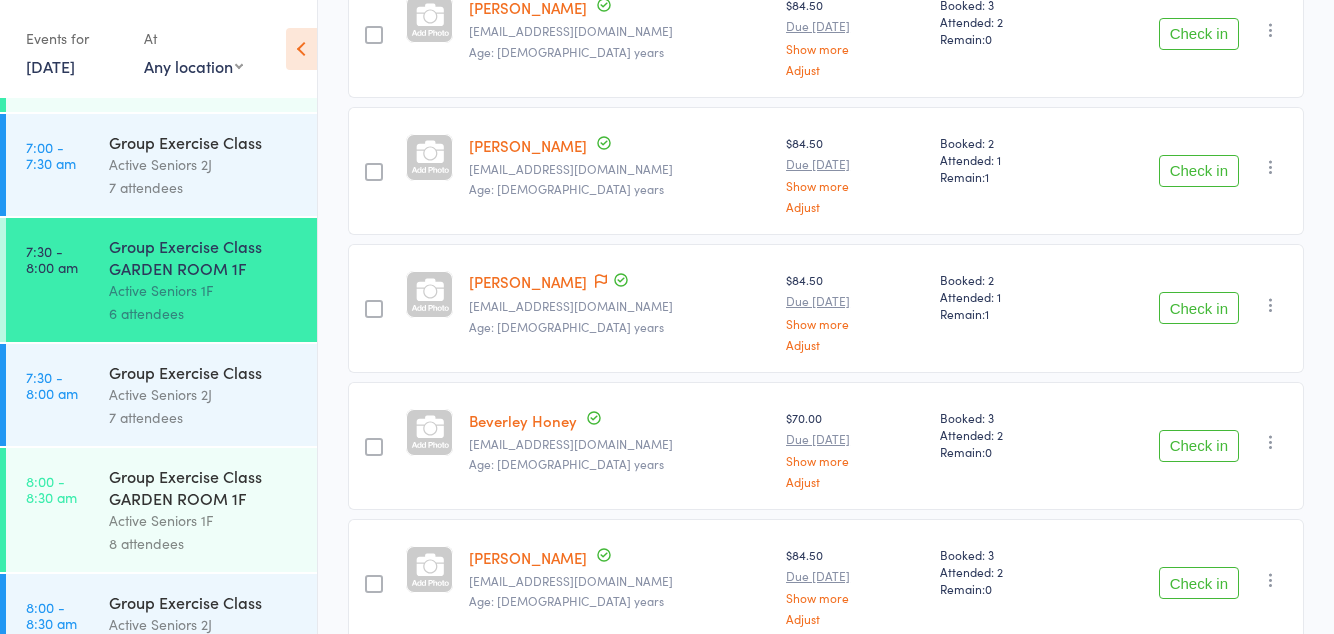 click on "Group Exercise Class GARDEN ROOM 1F" at bounding box center (204, 487) 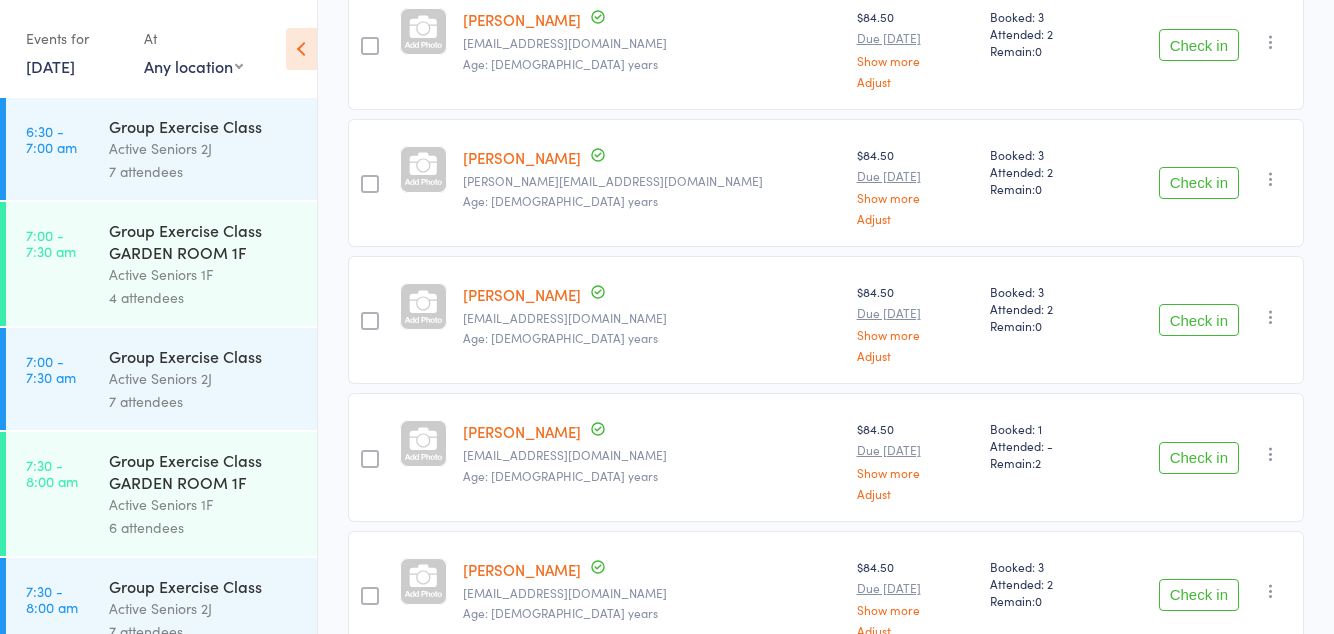 scroll, scrollTop: 811, scrollLeft: 0, axis: vertical 